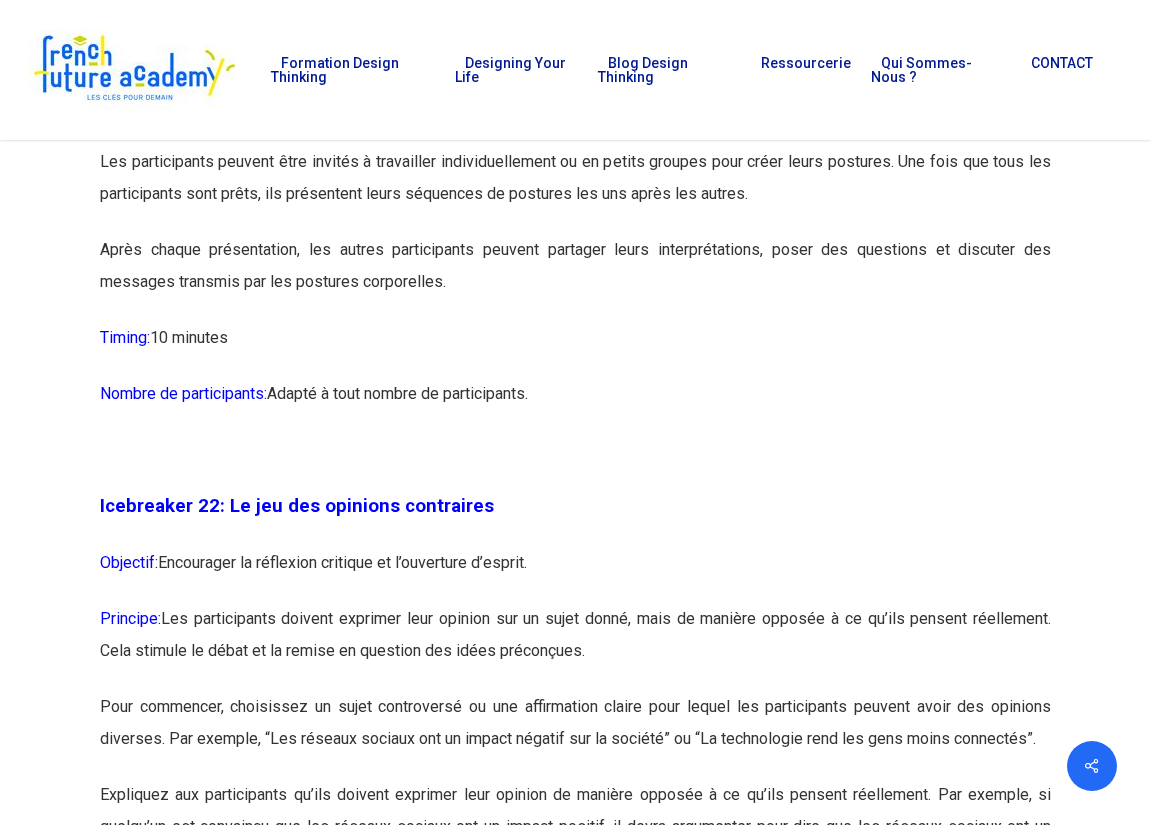 scroll, scrollTop: 14500, scrollLeft: 0, axis: vertical 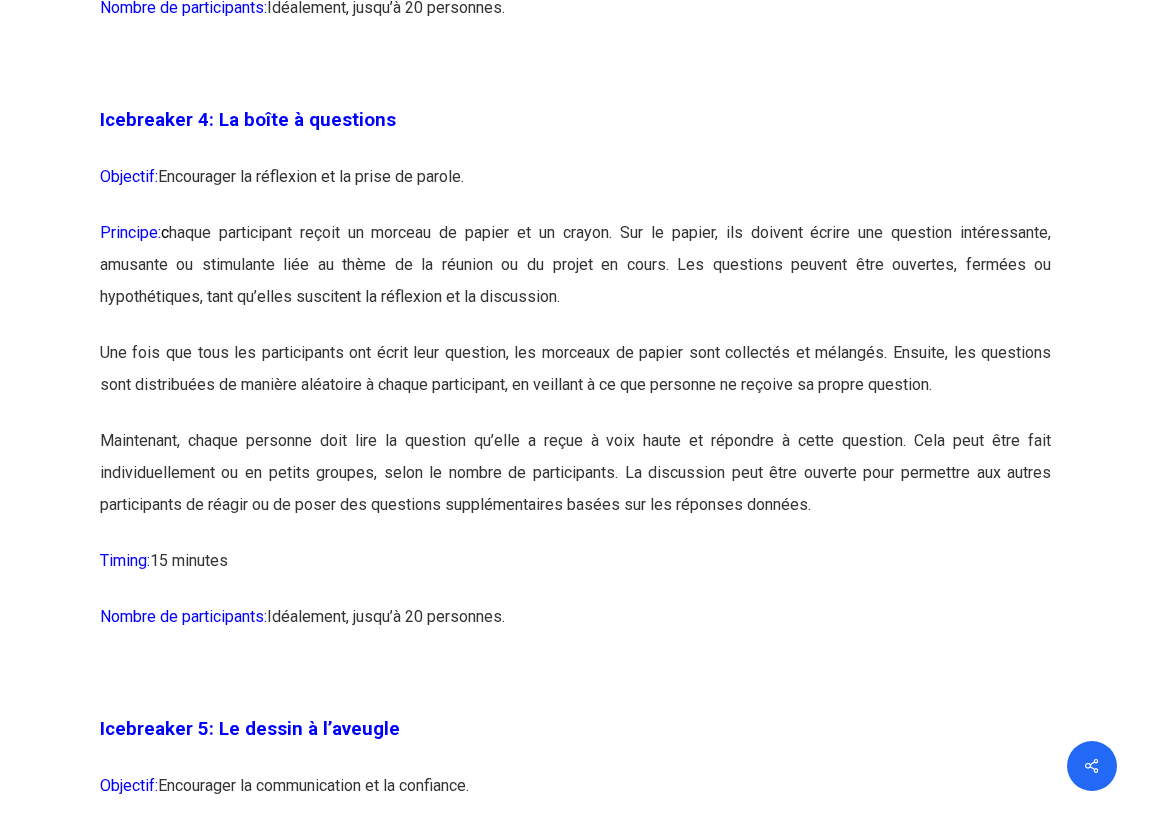 drag, startPoint x: 220, startPoint y: 259, endPoint x: 628, endPoint y: 333, distance: 414.6565 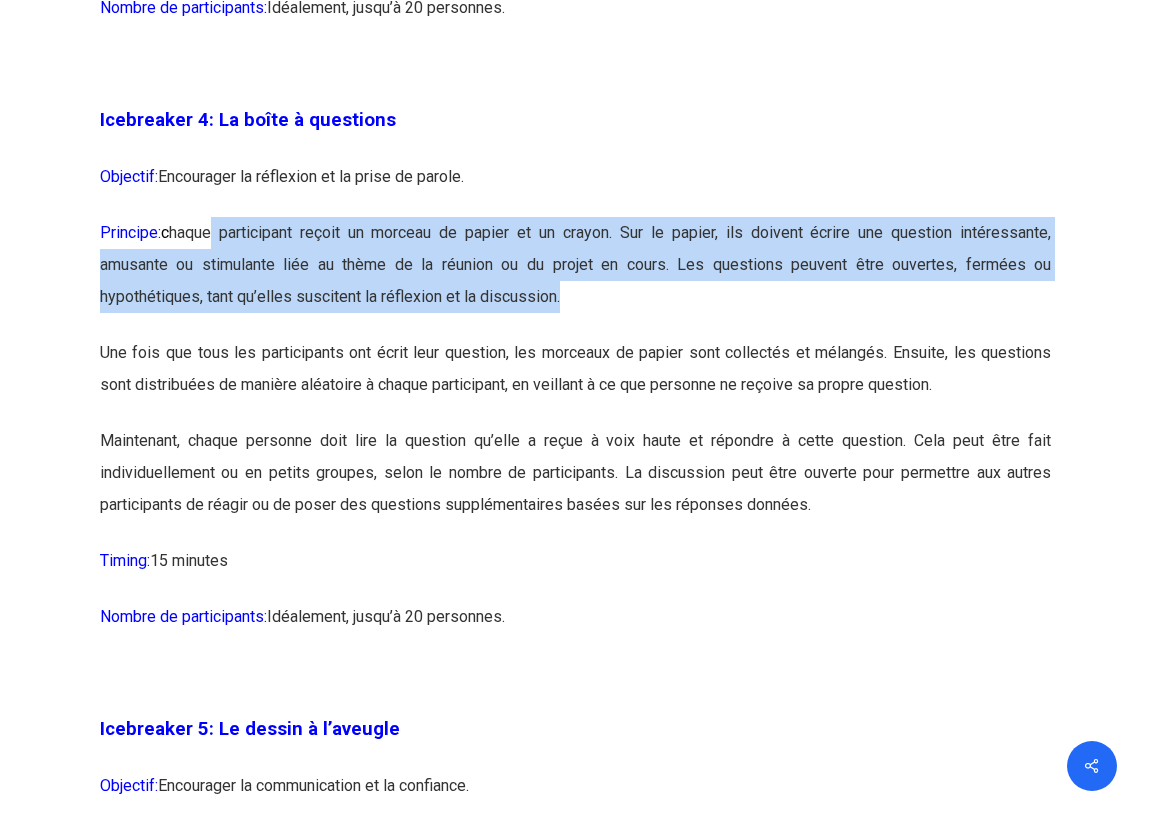 drag, startPoint x: 909, startPoint y: 468, endPoint x: 617, endPoint y: 499, distance: 293.64093 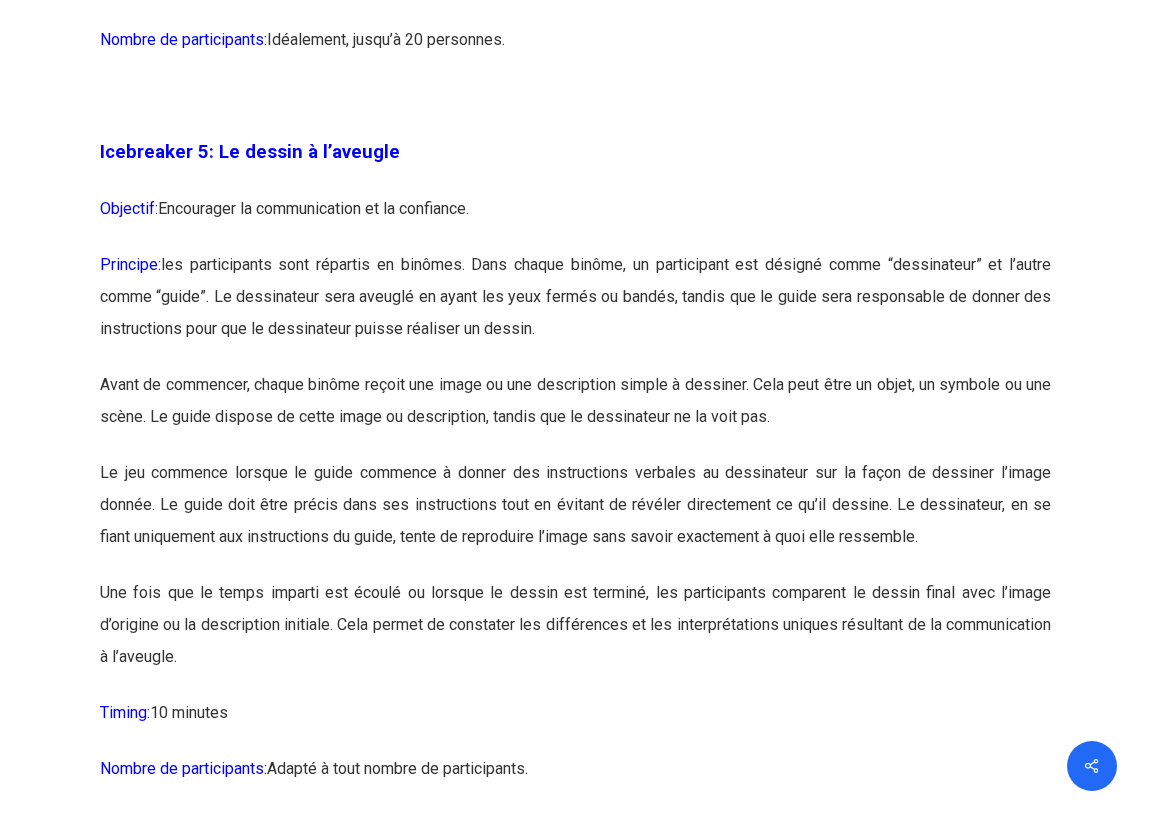 scroll, scrollTop: 3659, scrollLeft: 0, axis: vertical 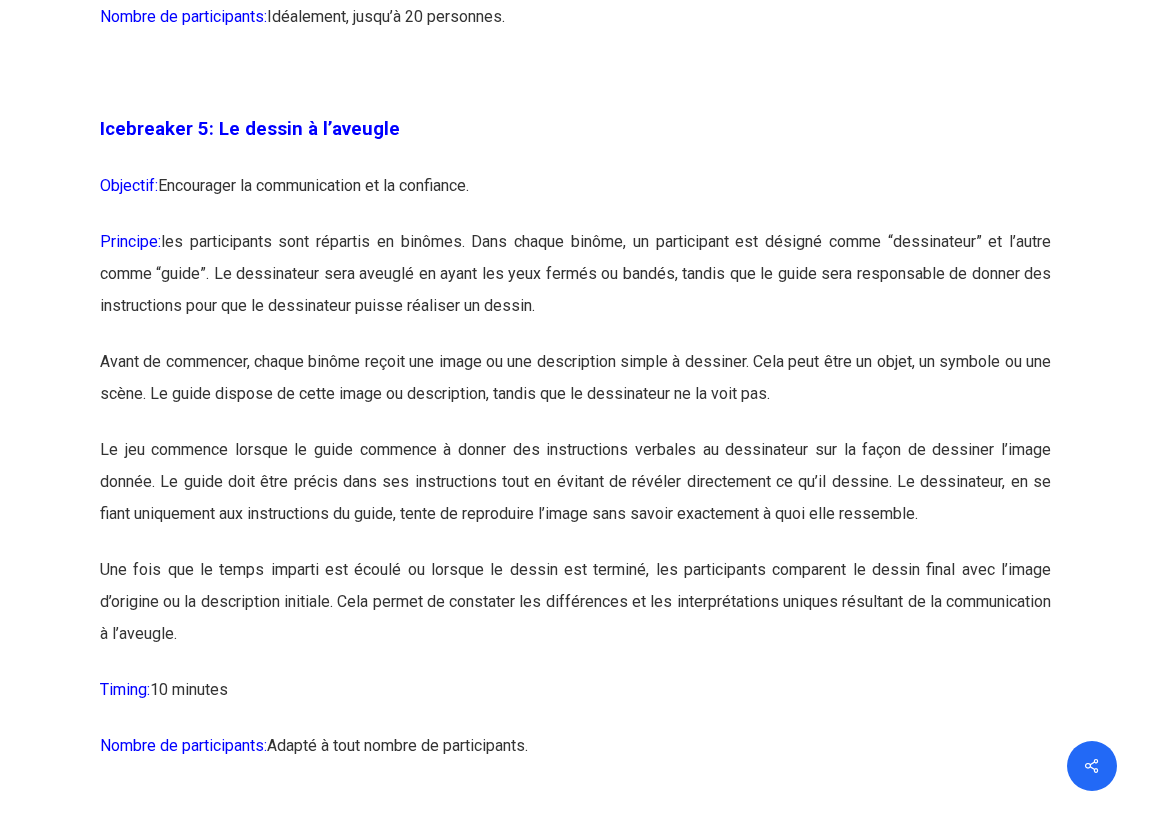drag, startPoint x: 435, startPoint y: 269, endPoint x: 824, endPoint y: 338, distance: 395.07214 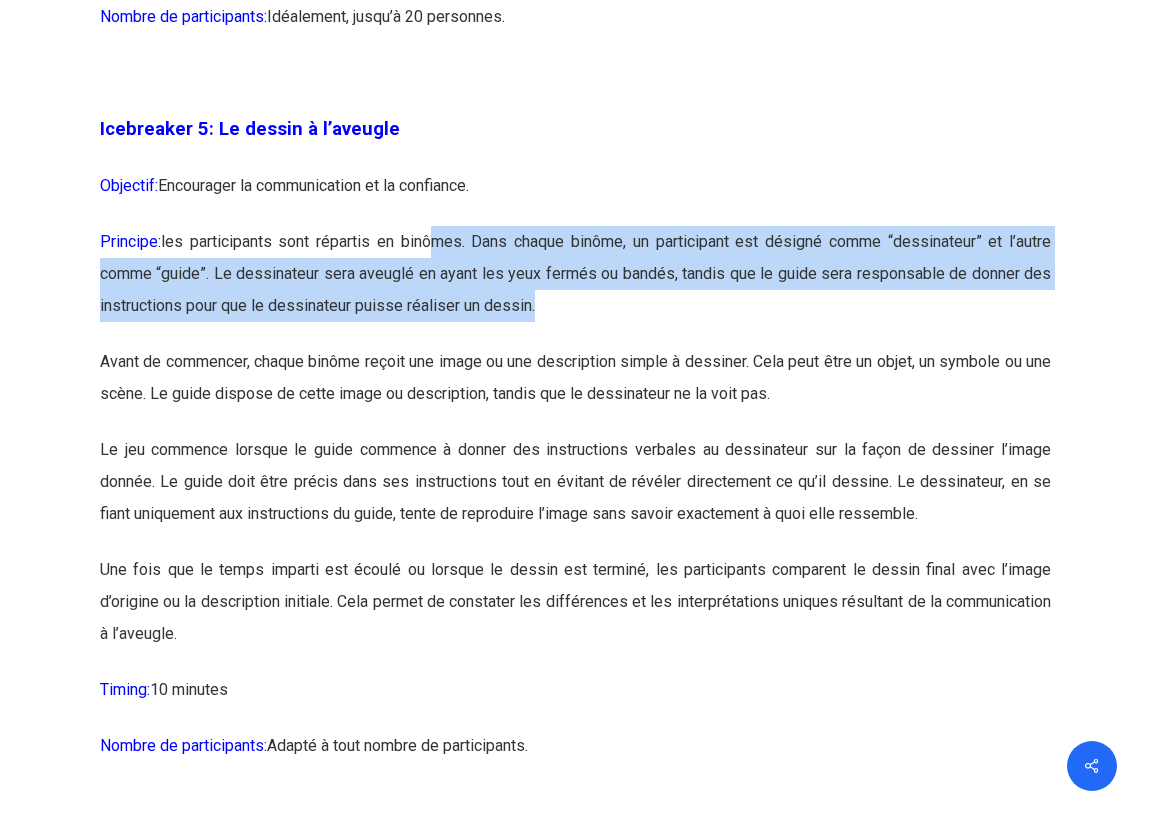 drag, startPoint x: 225, startPoint y: 477, endPoint x: 816, endPoint y: 566, distance: 597.66376 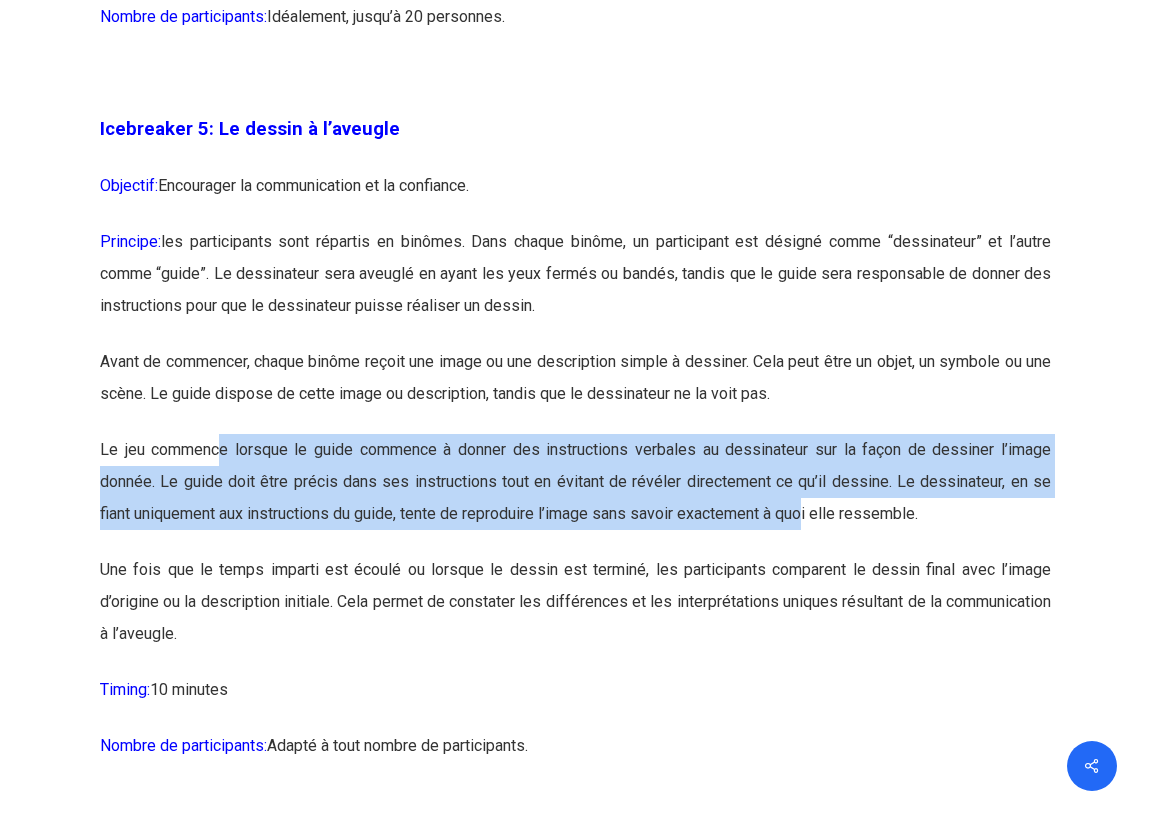 drag, startPoint x: 273, startPoint y: 394, endPoint x: 876, endPoint y: 507, distance: 613.4965 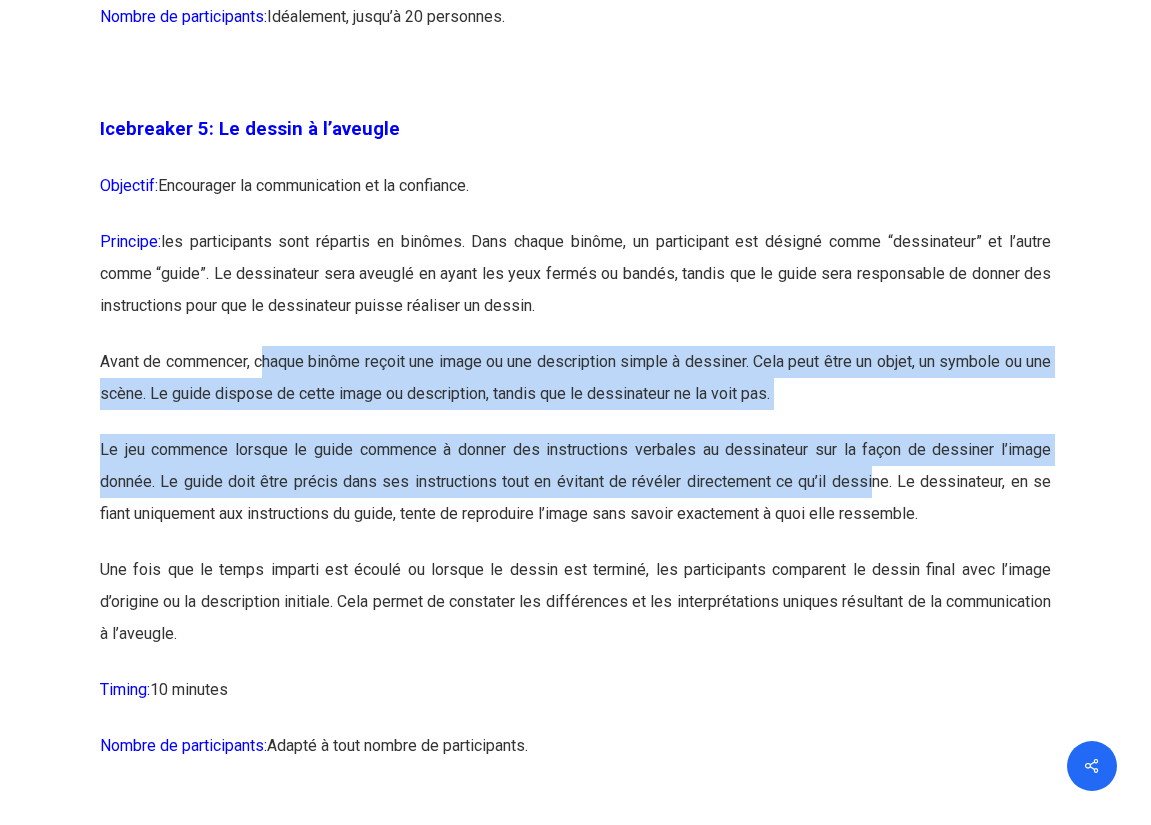 click on "Avant de commencer, chaque binôme reçoit une image ou une description simple à dessiner. Cela peut être un objet, un symbole ou une scène. Le guide dispose de cette image ou description, tandis que le dessinateur ne la voit pas." at bounding box center [575, 390] 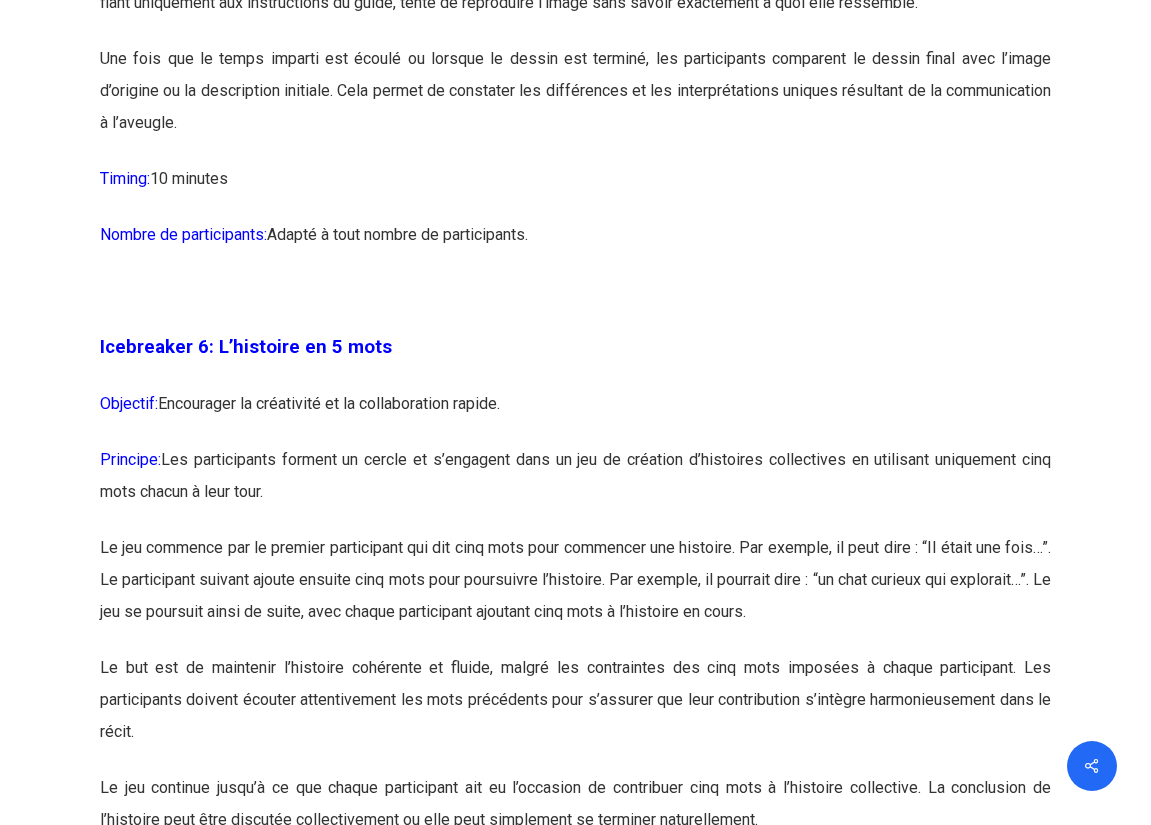 scroll, scrollTop: 4359, scrollLeft: 0, axis: vertical 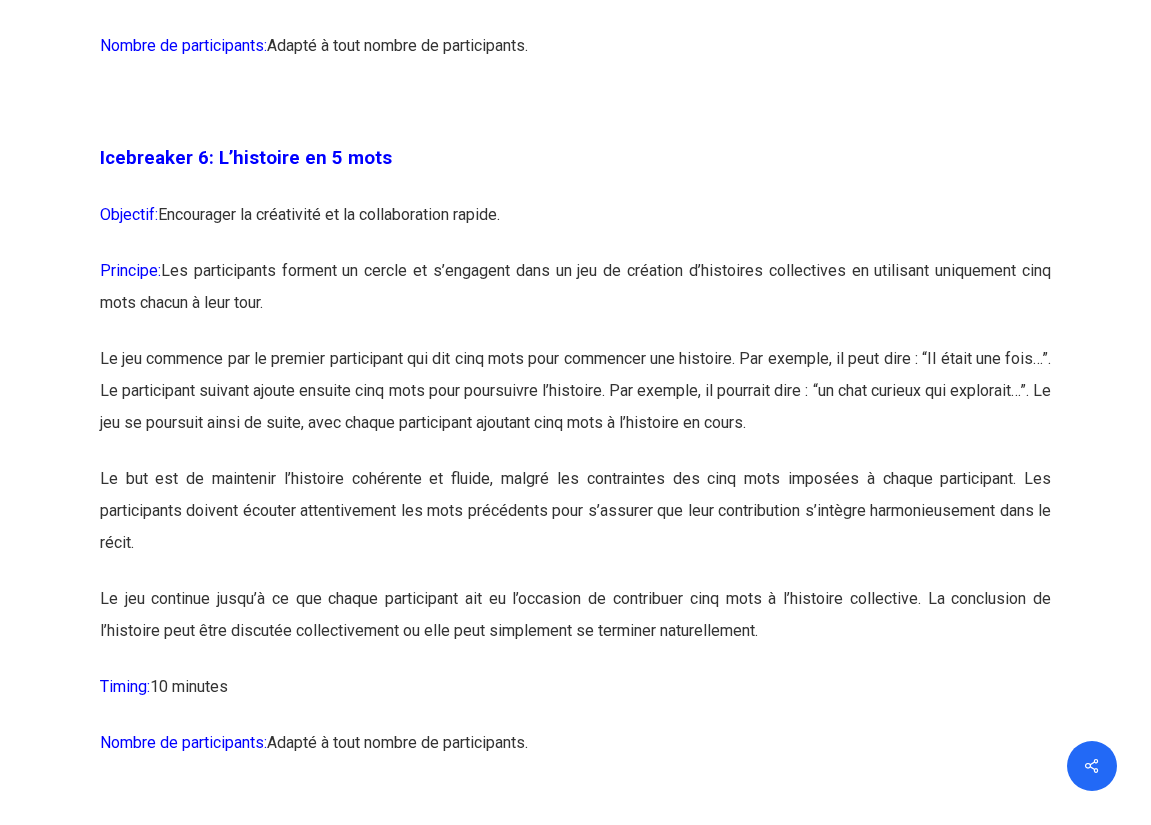 drag, startPoint x: 219, startPoint y: 301, endPoint x: 420, endPoint y: 345, distance: 205.75957 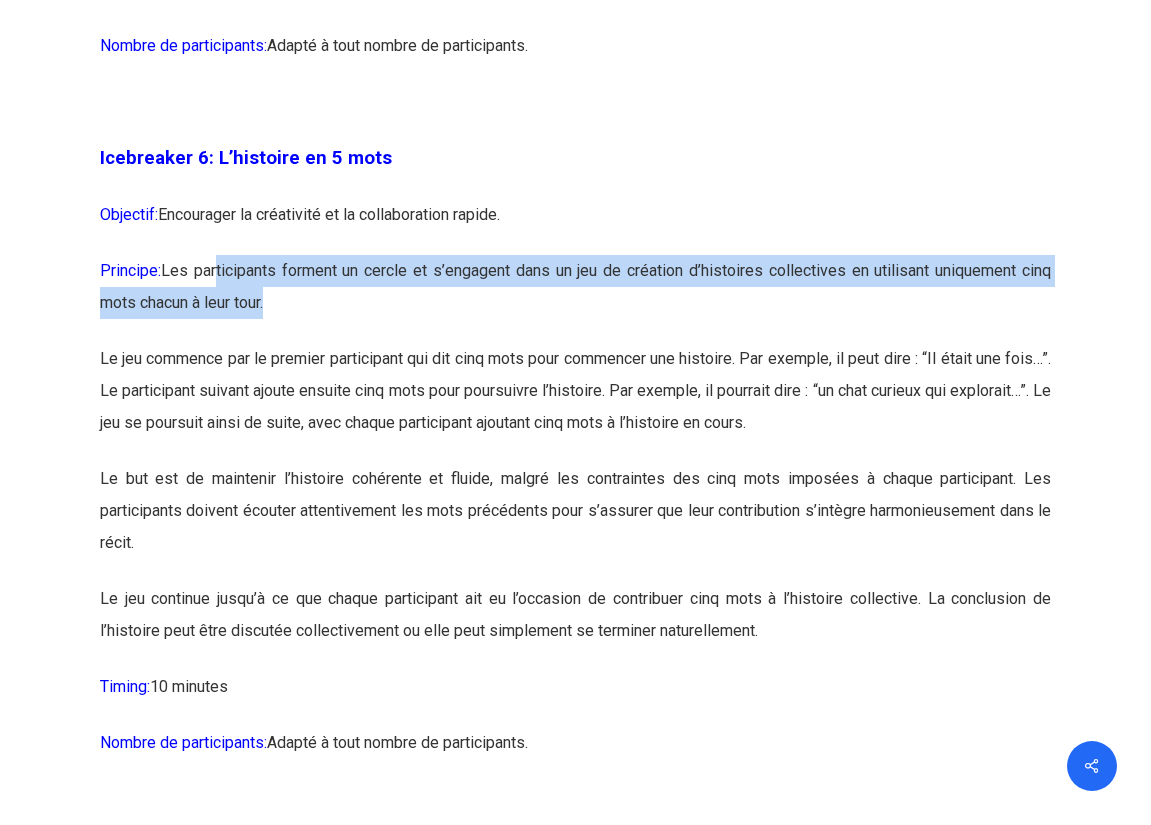 drag, startPoint x: 299, startPoint y: 398, endPoint x: 610, endPoint y: 490, distance: 324.32236 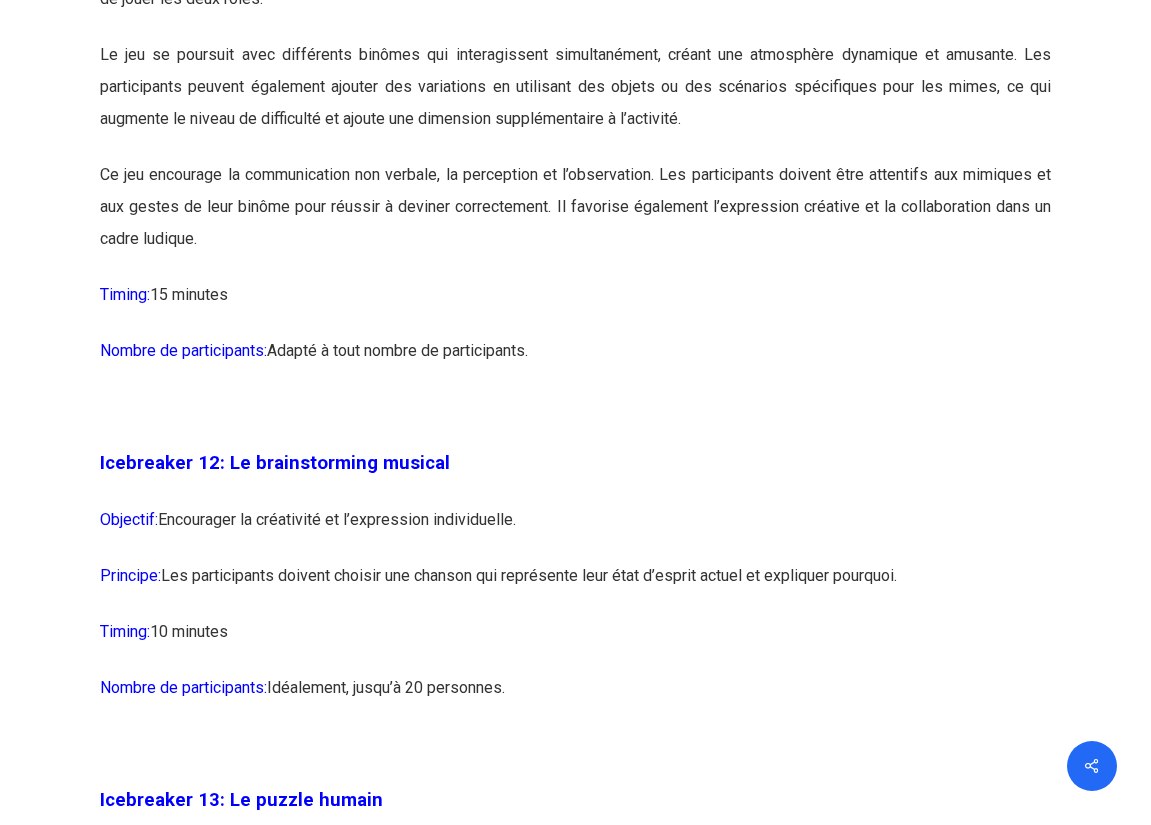 scroll, scrollTop: 8559, scrollLeft: 0, axis: vertical 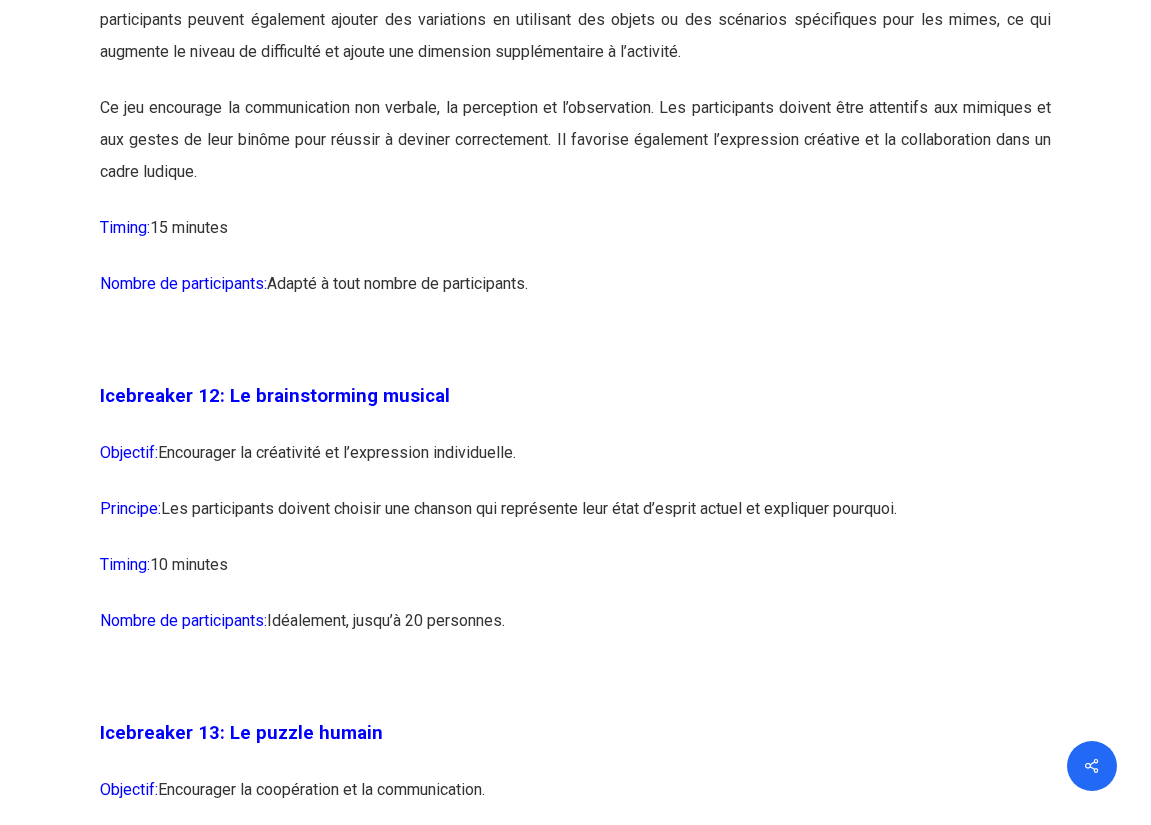 drag, startPoint x: 273, startPoint y: 537, endPoint x: 1044, endPoint y: 530, distance: 771.0318 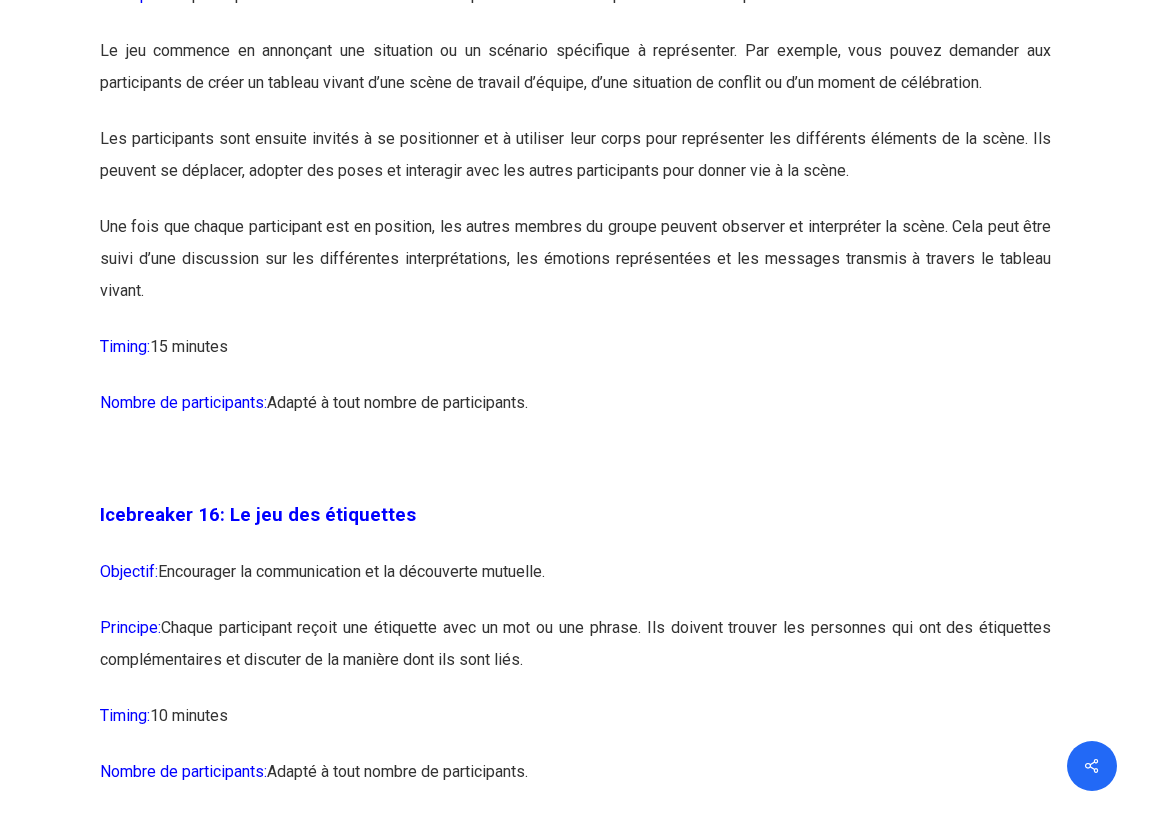 scroll, scrollTop: 10959, scrollLeft: 0, axis: vertical 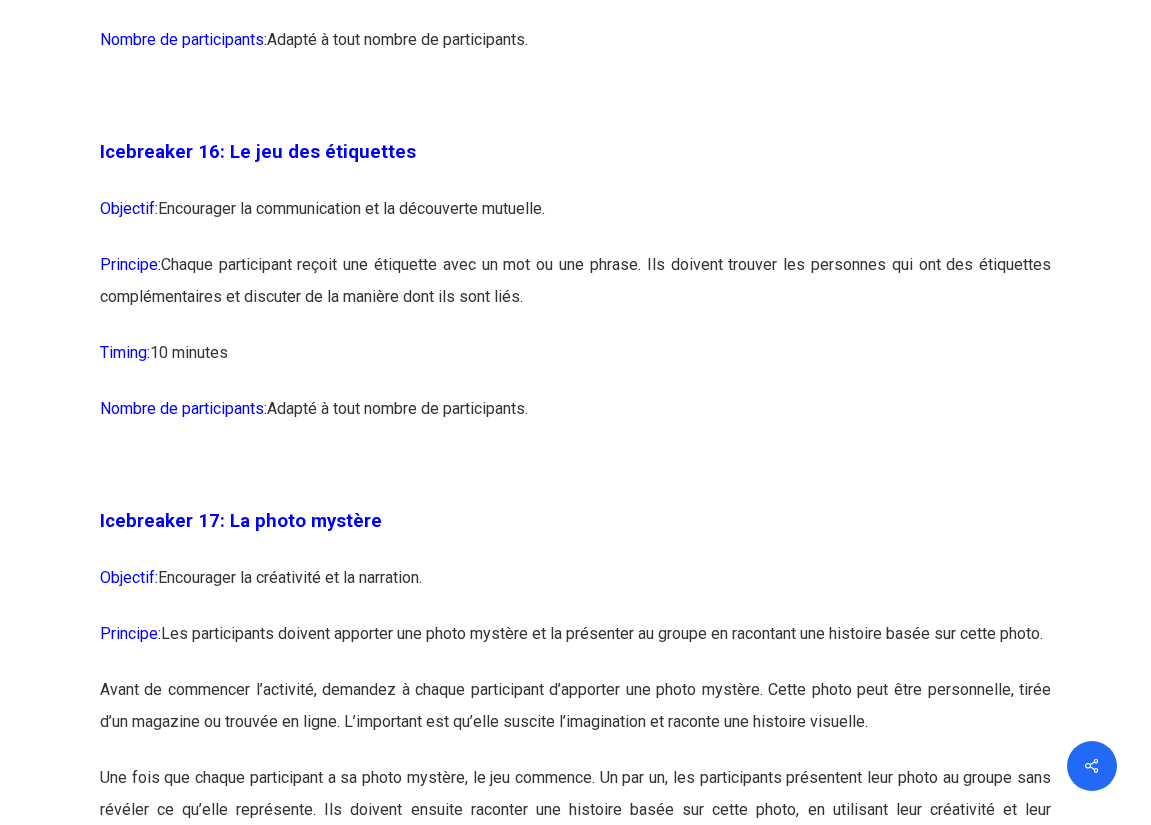 drag, startPoint x: 436, startPoint y: 306, endPoint x: 787, endPoint y: 342, distance: 352.84134 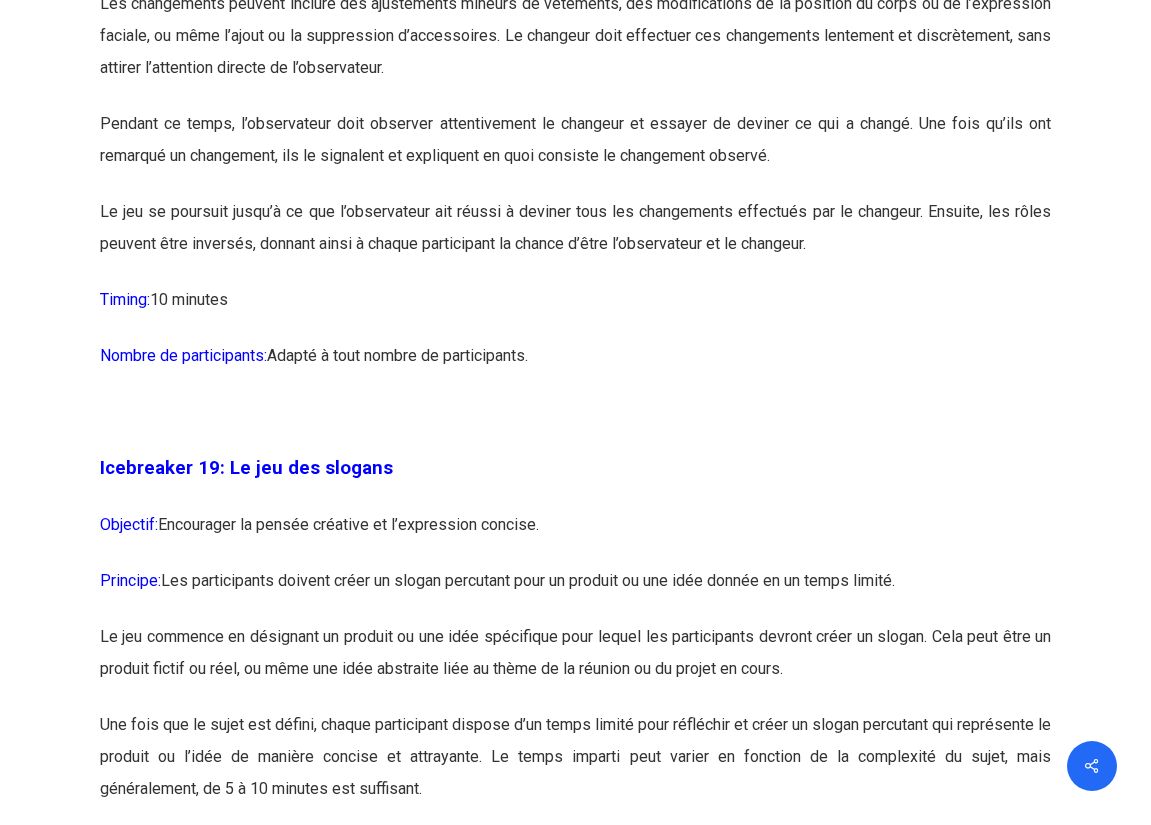 scroll, scrollTop: 12859, scrollLeft: 0, axis: vertical 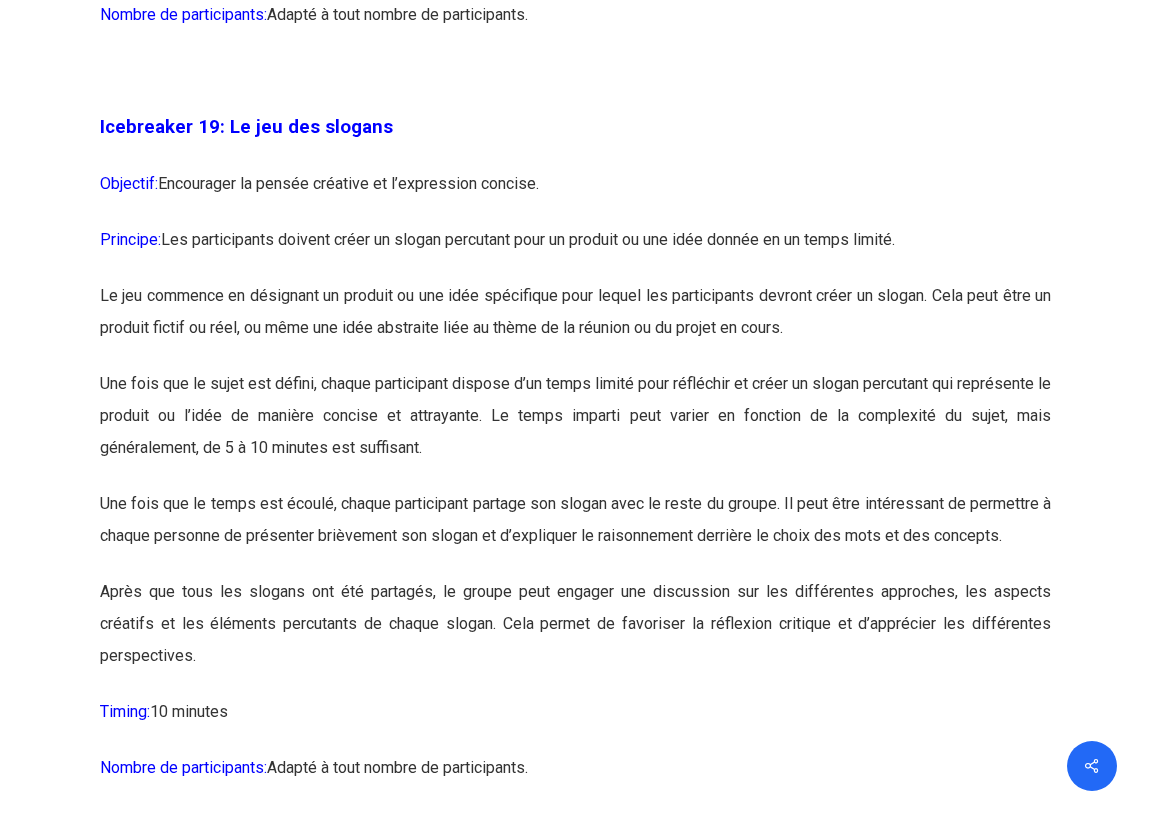 drag, startPoint x: 283, startPoint y: 307, endPoint x: 924, endPoint y: 276, distance: 641.74915 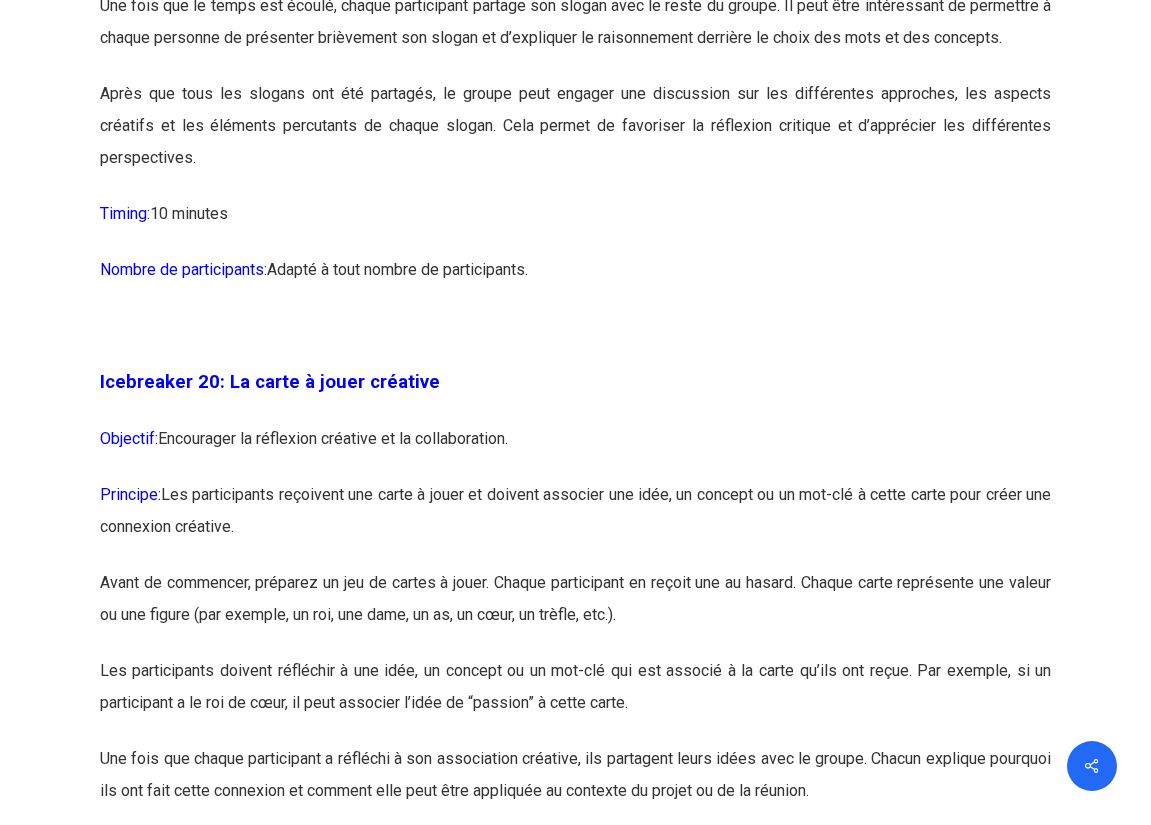 scroll, scrollTop: 13359, scrollLeft: 0, axis: vertical 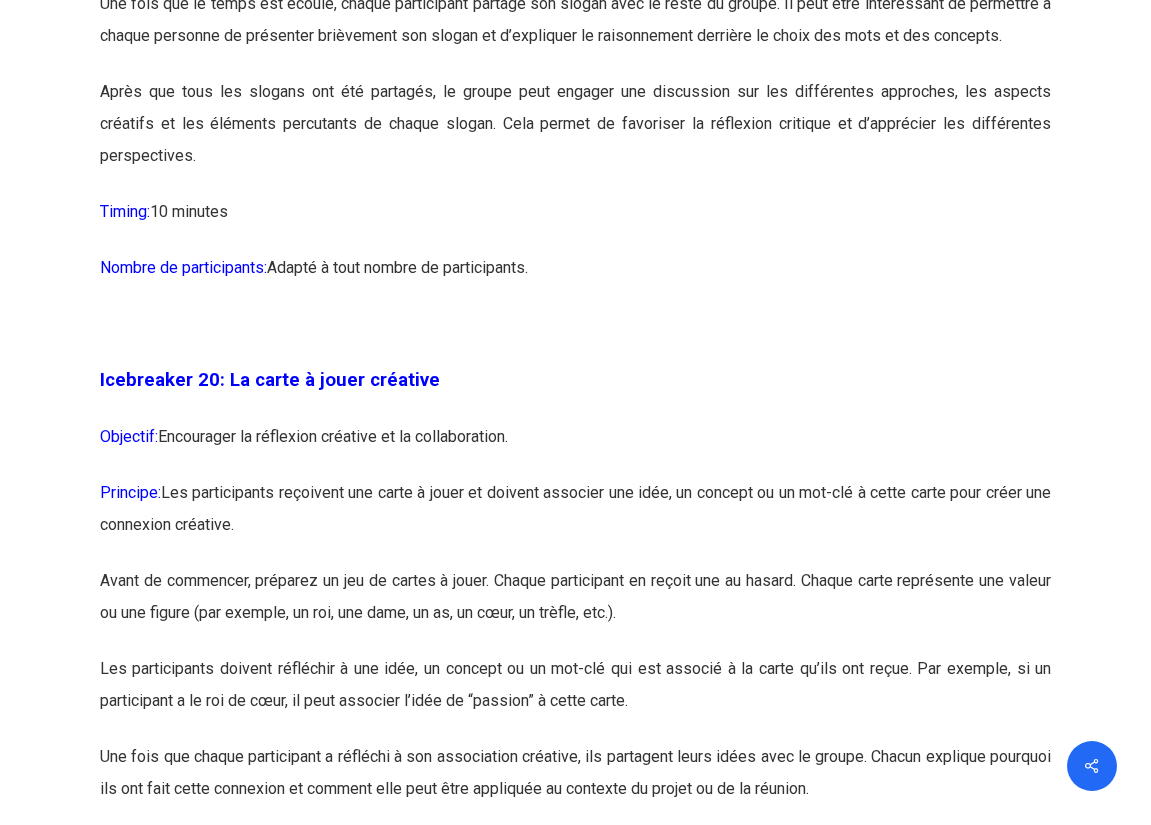 drag, startPoint x: 268, startPoint y: 474, endPoint x: 544, endPoint y: 478, distance: 276.029 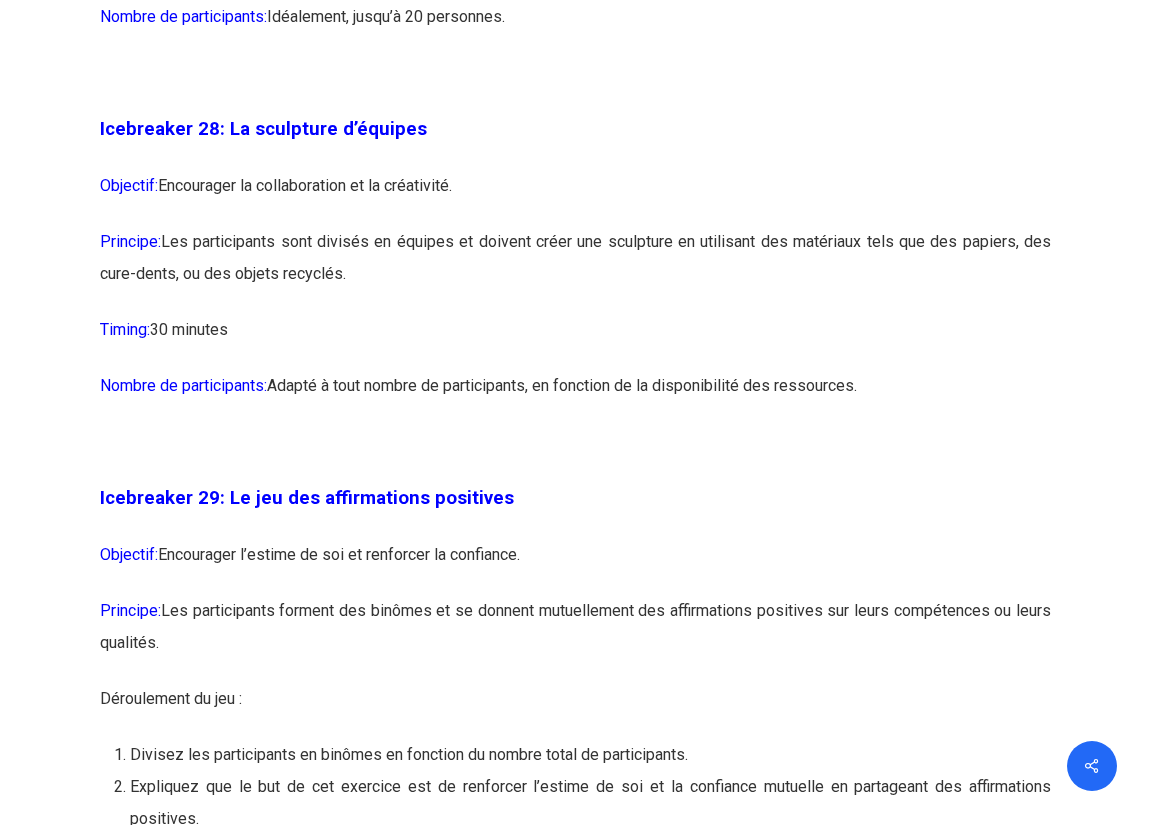 scroll, scrollTop: 18859, scrollLeft: 0, axis: vertical 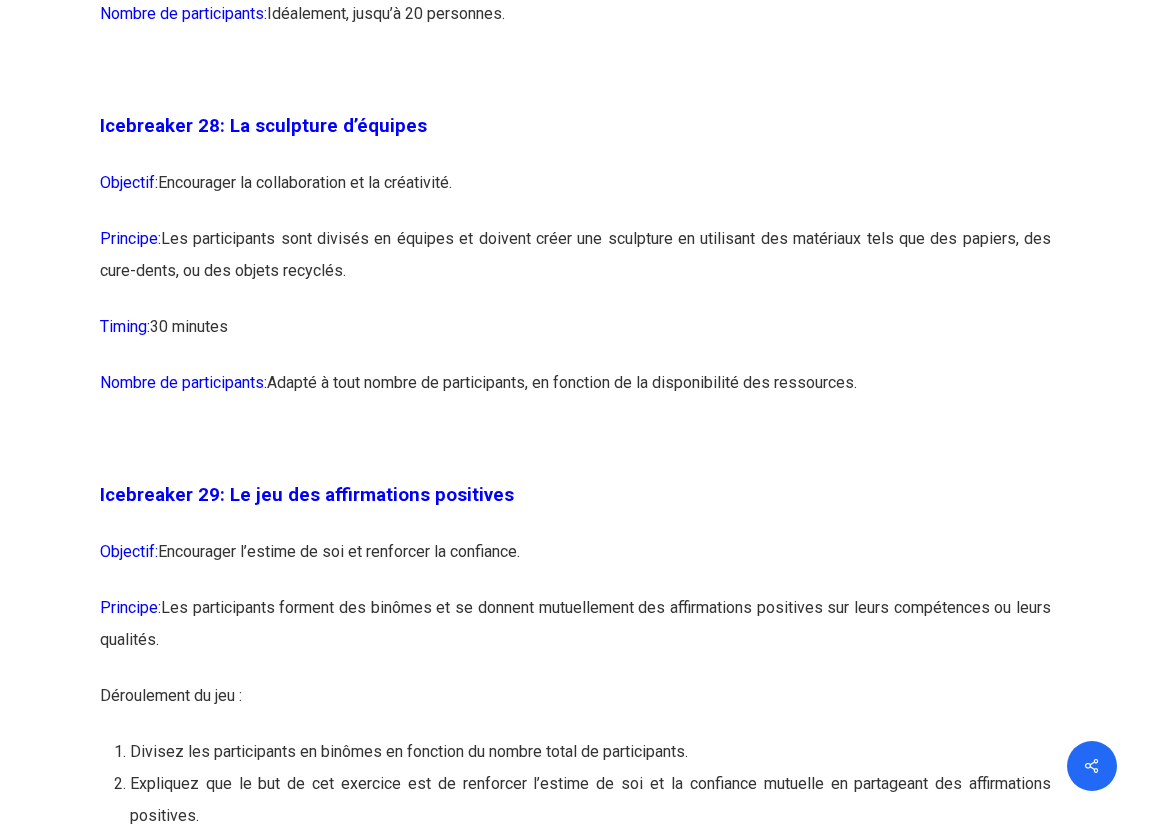 drag, startPoint x: 329, startPoint y: 273, endPoint x: 457, endPoint y: 291, distance: 129.25943 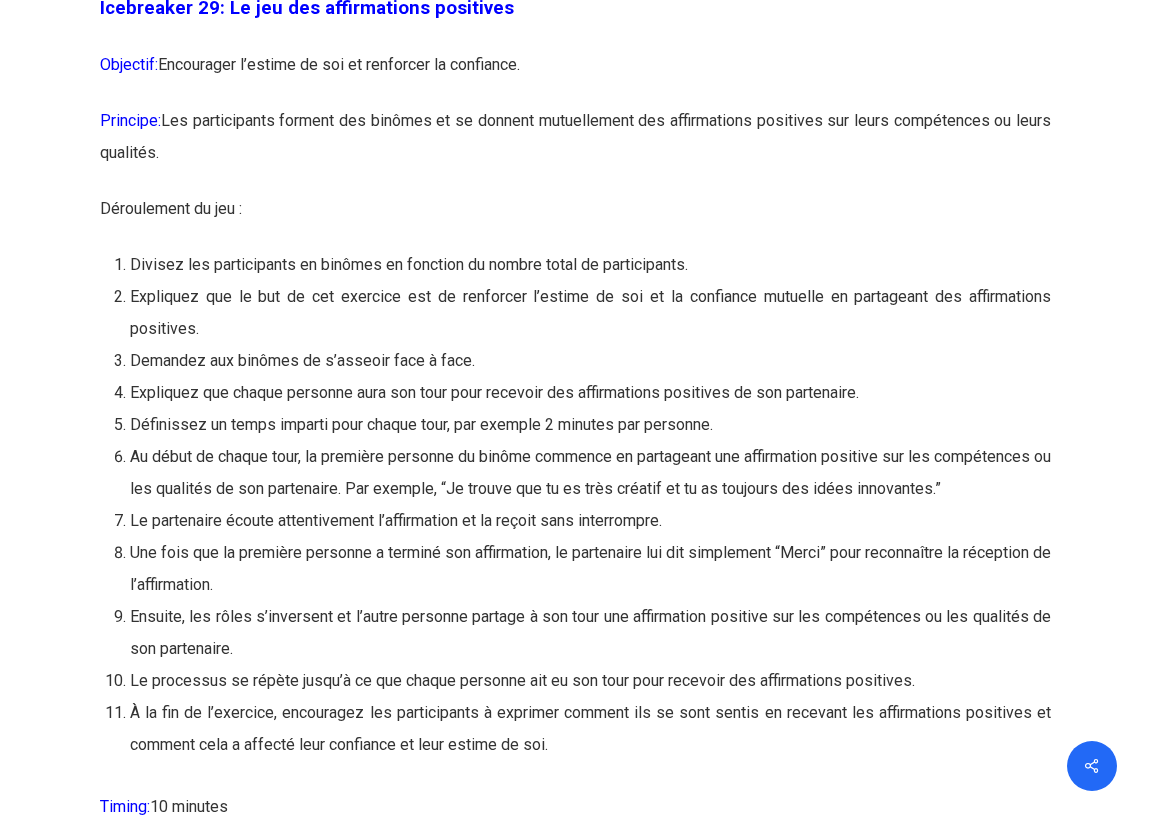 scroll, scrollTop: 19359, scrollLeft: 0, axis: vertical 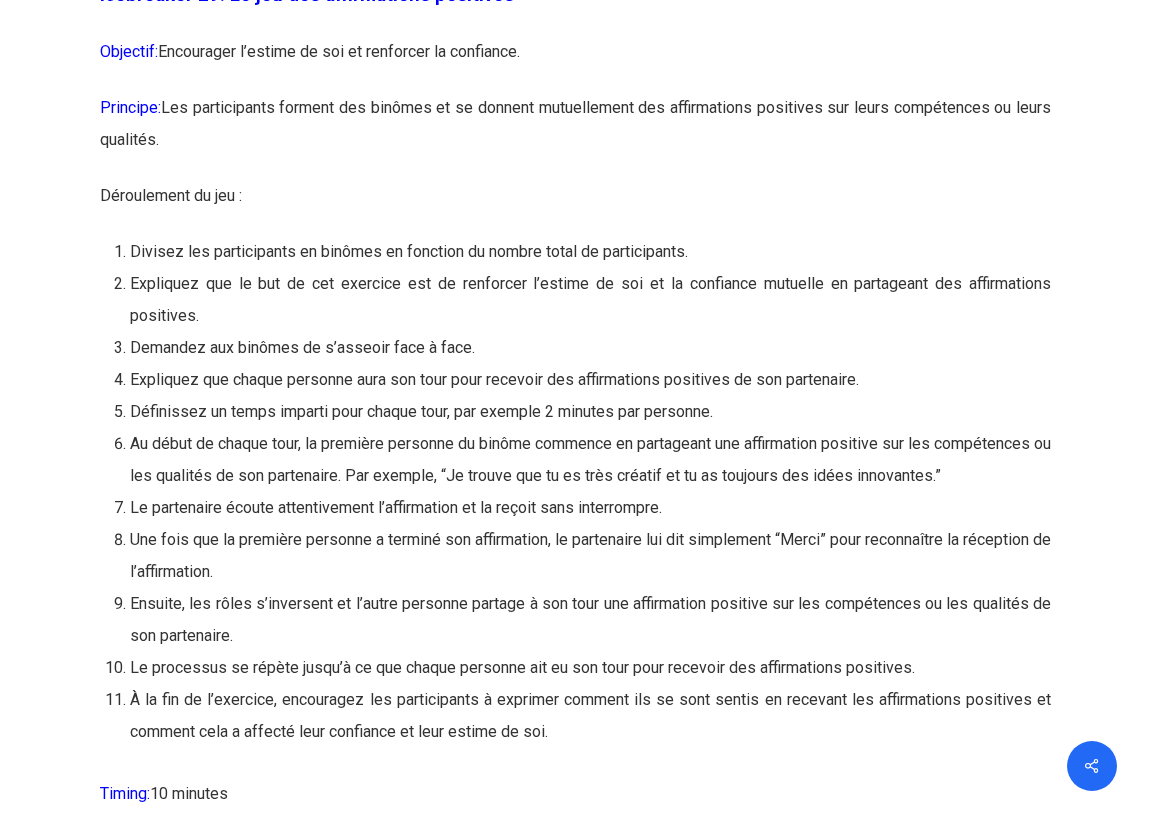drag, startPoint x: 292, startPoint y: 141, endPoint x: 823, endPoint y: 161, distance: 531.3765 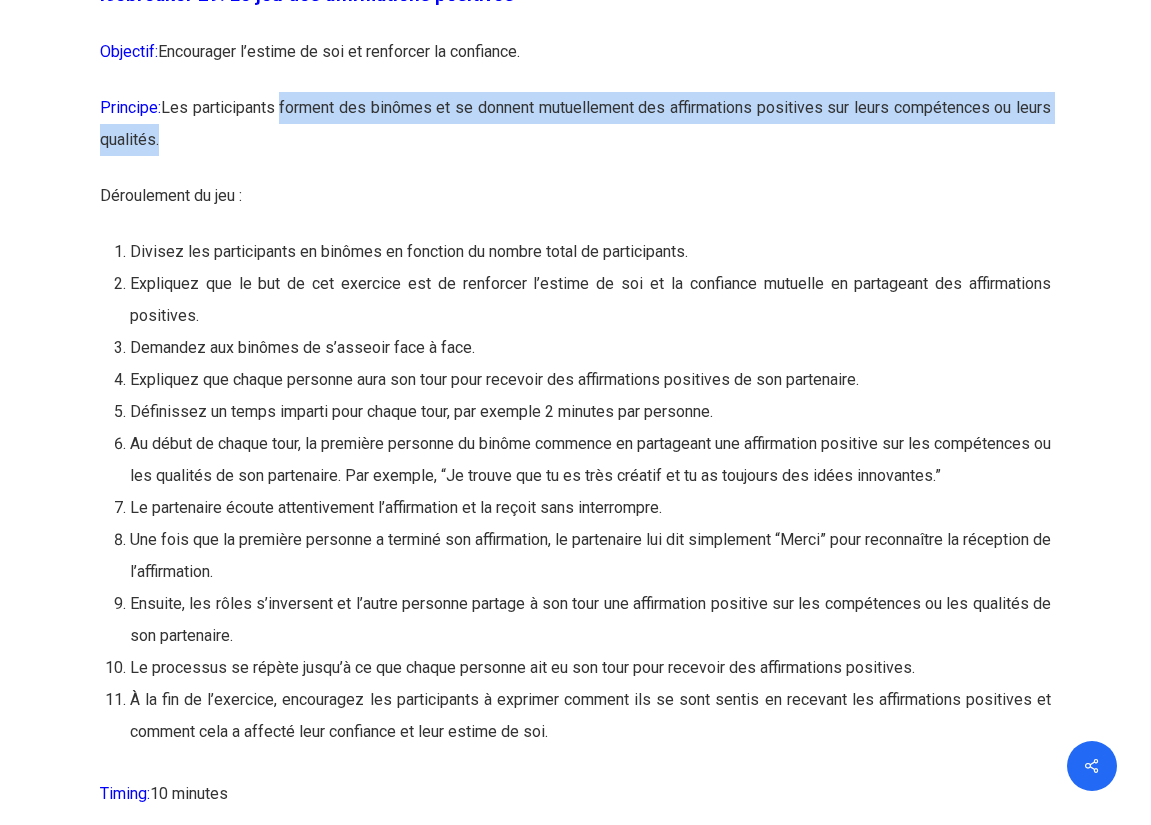 drag, startPoint x: 135, startPoint y: 279, endPoint x: 691, endPoint y: 264, distance: 556.20233 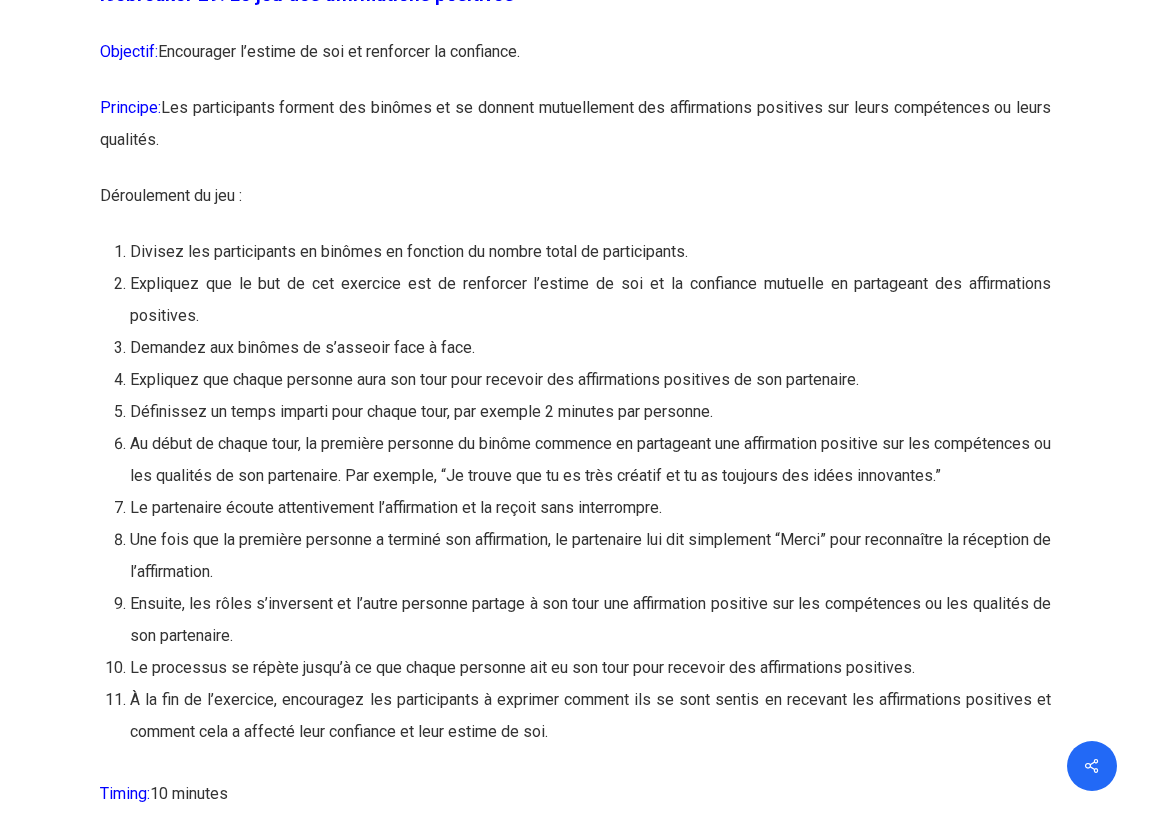 drag, startPoint x: 250, startPoint y: 325, endPoint x: 667, endPoint y: 337, distance: 417.17264 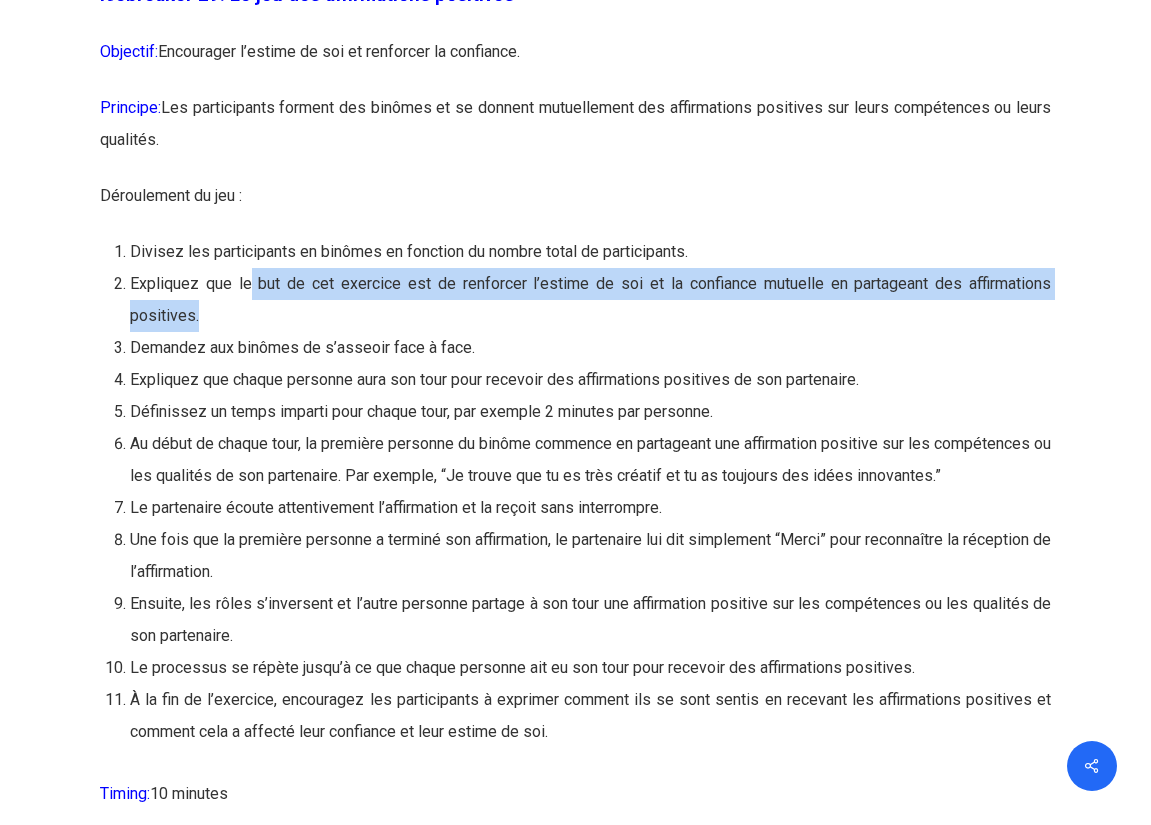 drag, startPoint x: 379, startPoint y: 412, endPoint x: 613, endPoint y: 423, distance: 234.2584 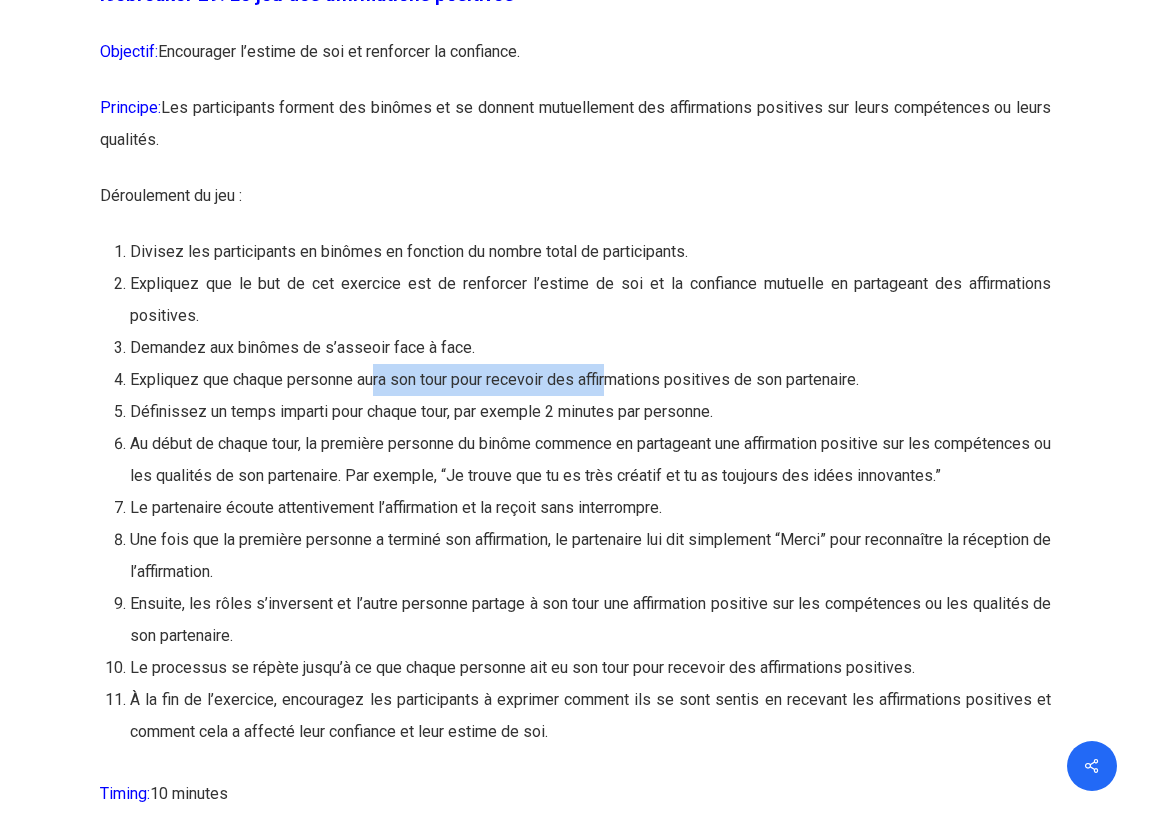 drag, startPoint x: 370, startPoint y: 471, endPoint x: 502, endPoint y: 511, distance: 137.92752 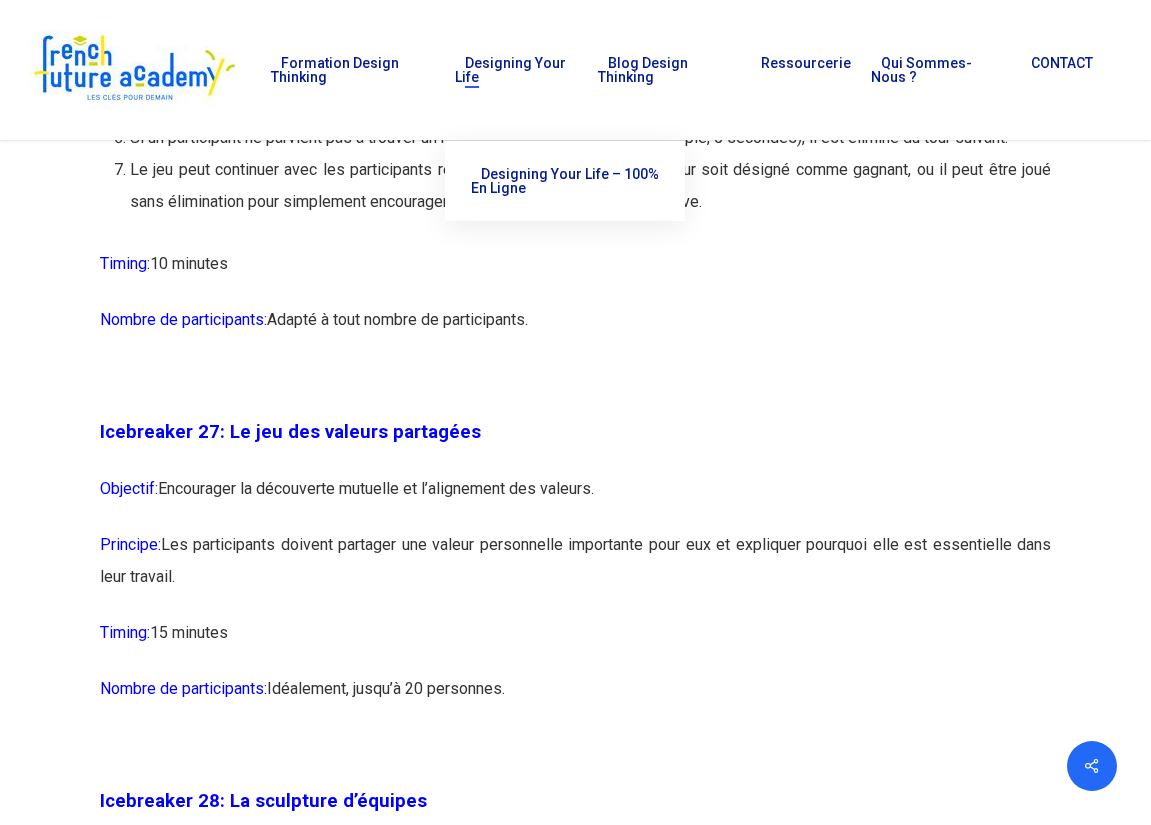 scroll, scrollTop: 18059, scrollLeft: 0, axis: vertical 